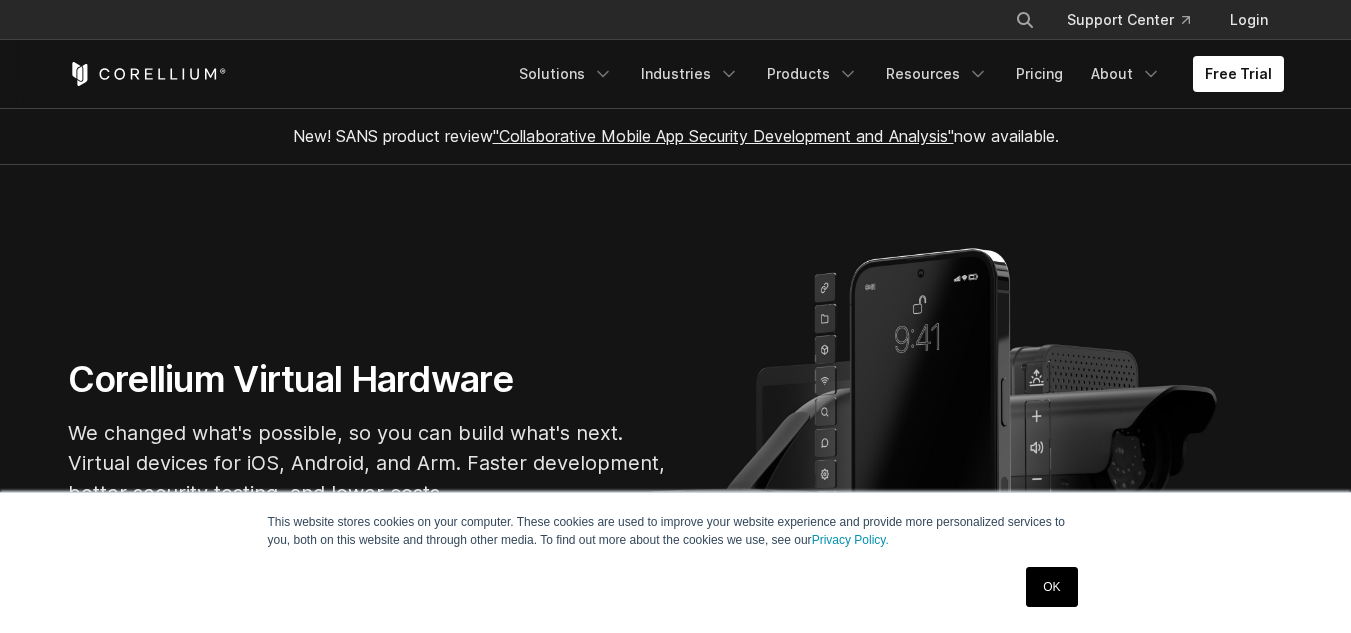 scroll, scrollTop: 0, scrollLeft: 0, axis: both 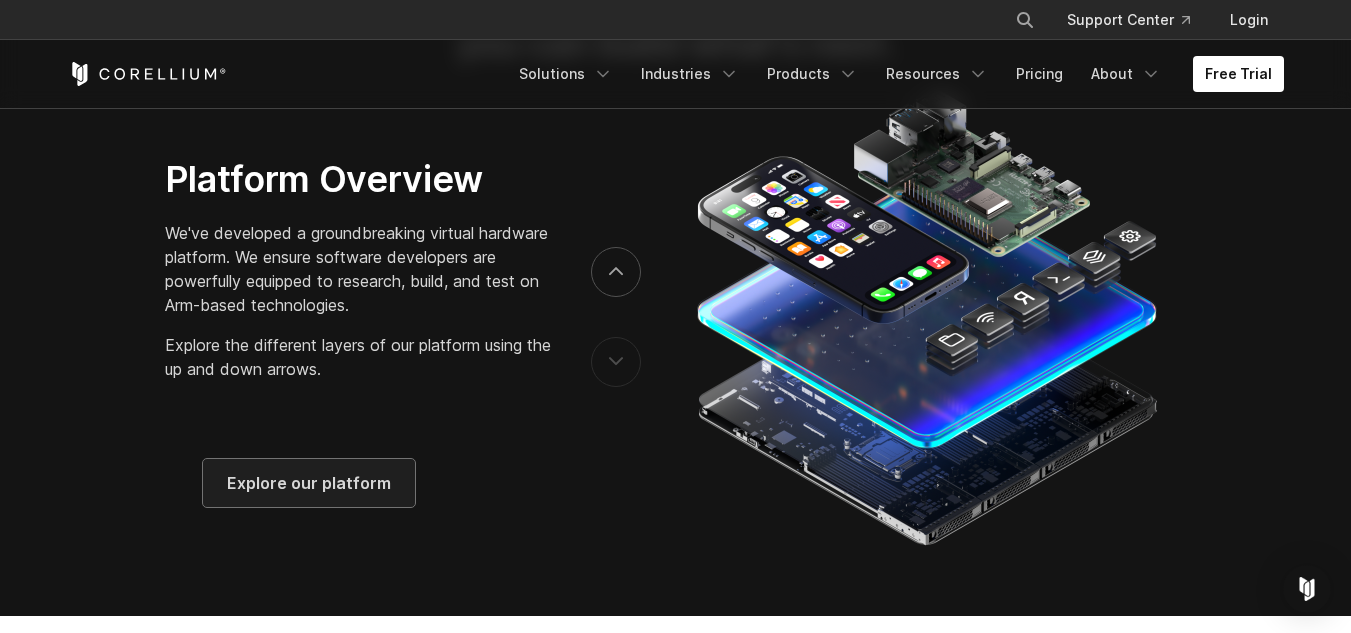 click on "Explore our platform" at bounding box center [309, 483] 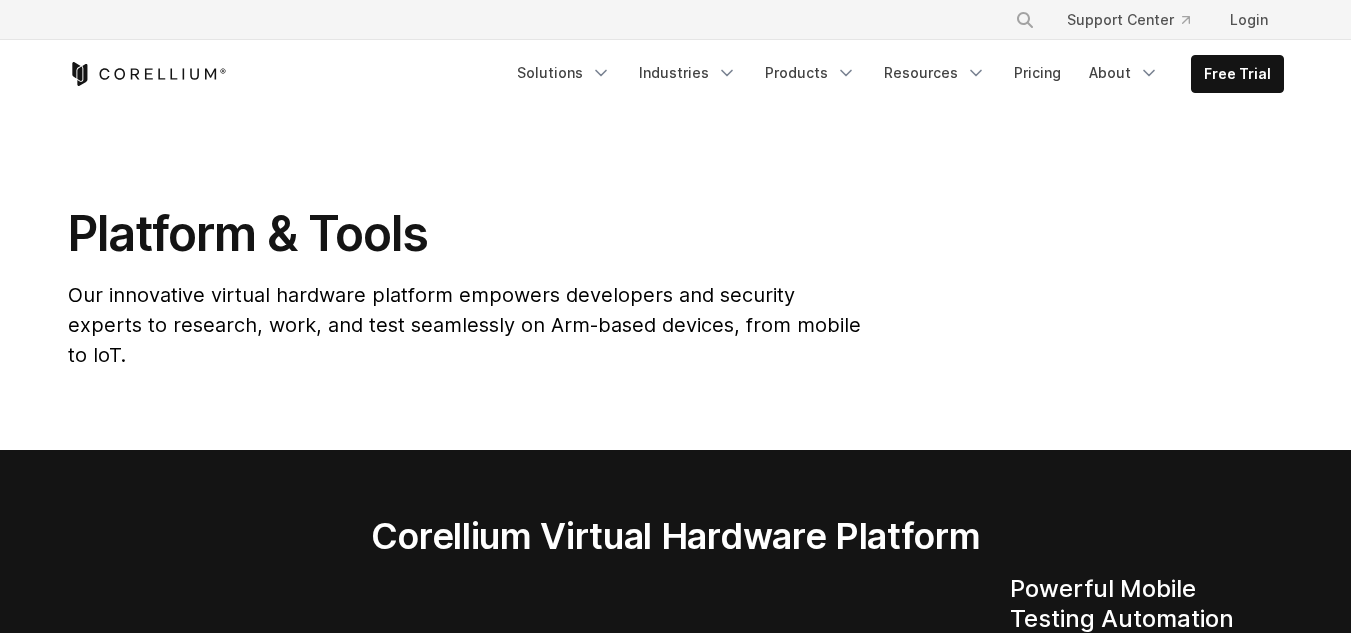 scroll, scrollTop: 0, scrollLeft: 0, axis: both 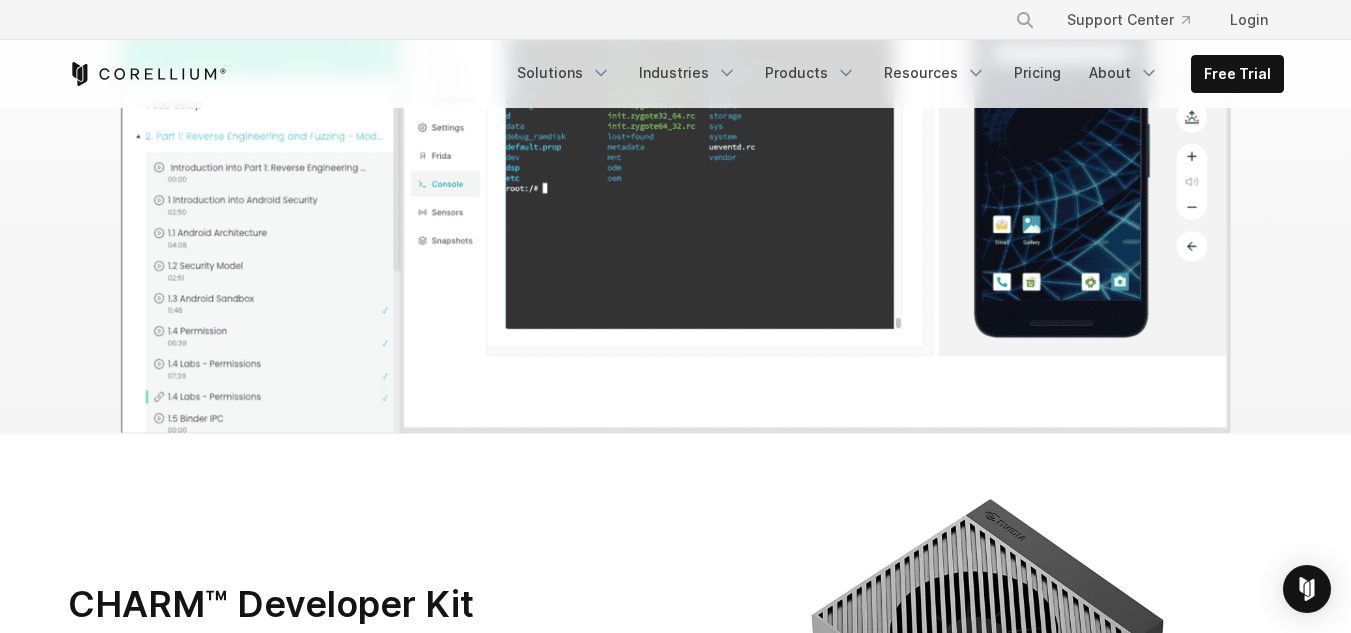 click on "Learn more" at bounding box center (675, -159) 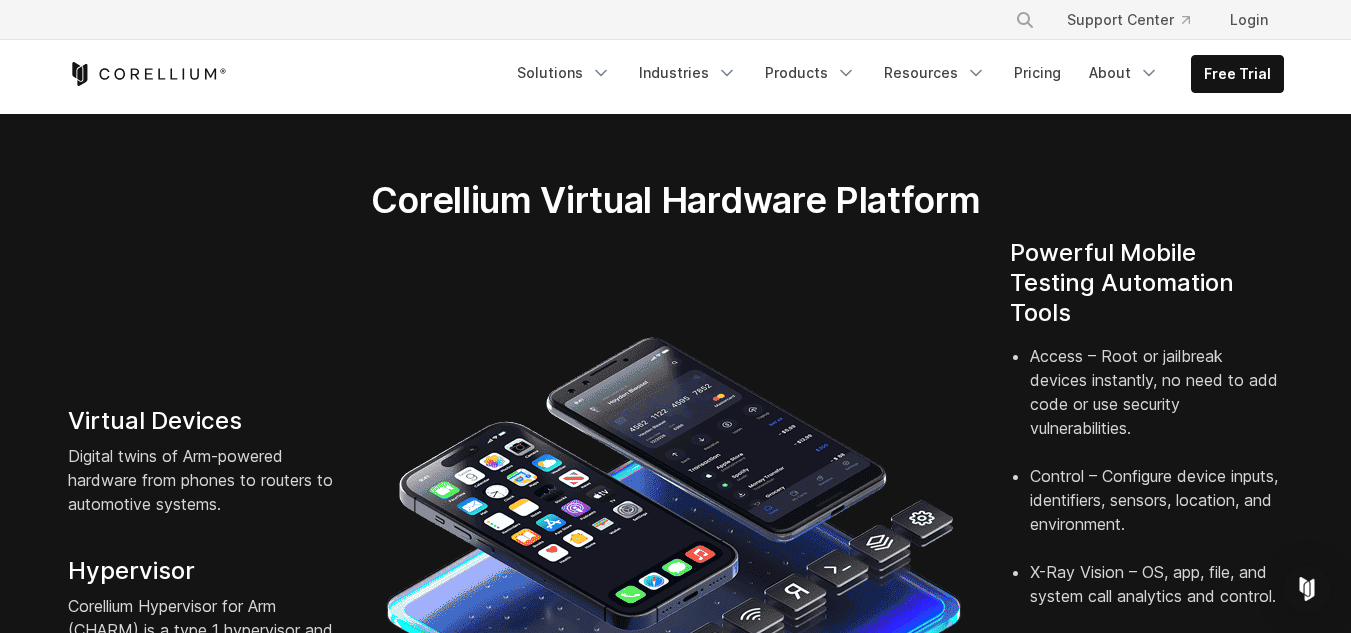 scroll, scrollTop: 0, scrollLeft: 0, axis: both 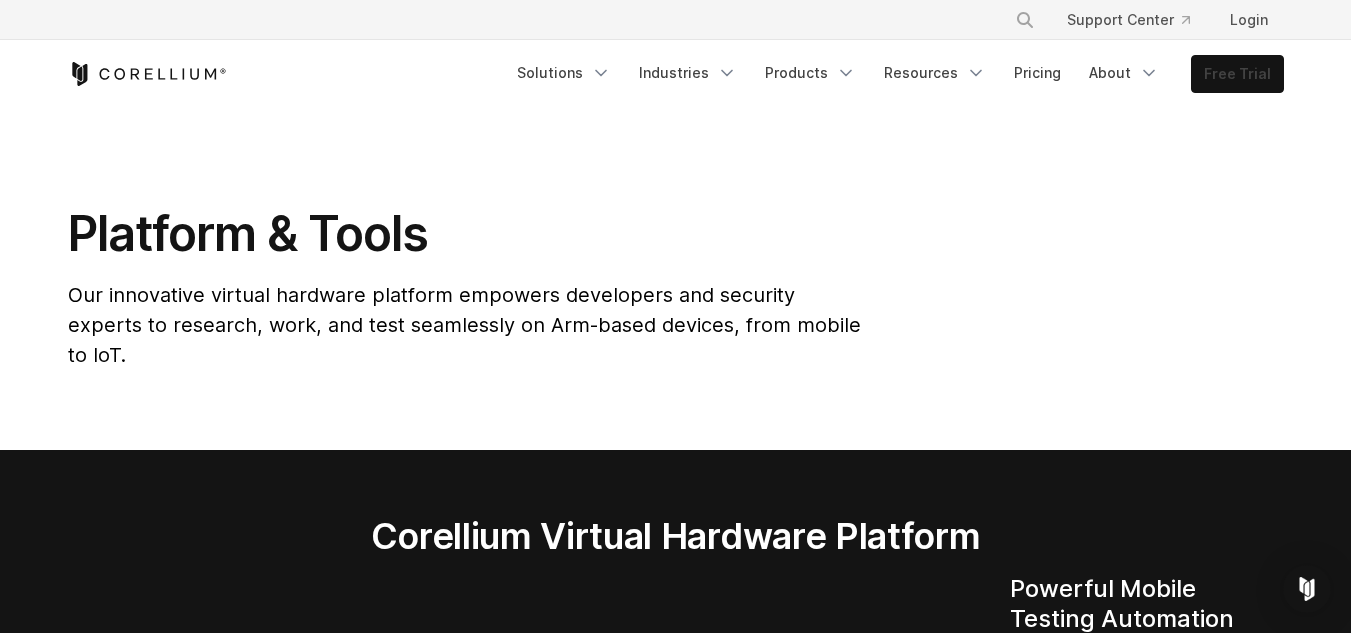 click on "Free Trial" at bounding box center (1237, 74) 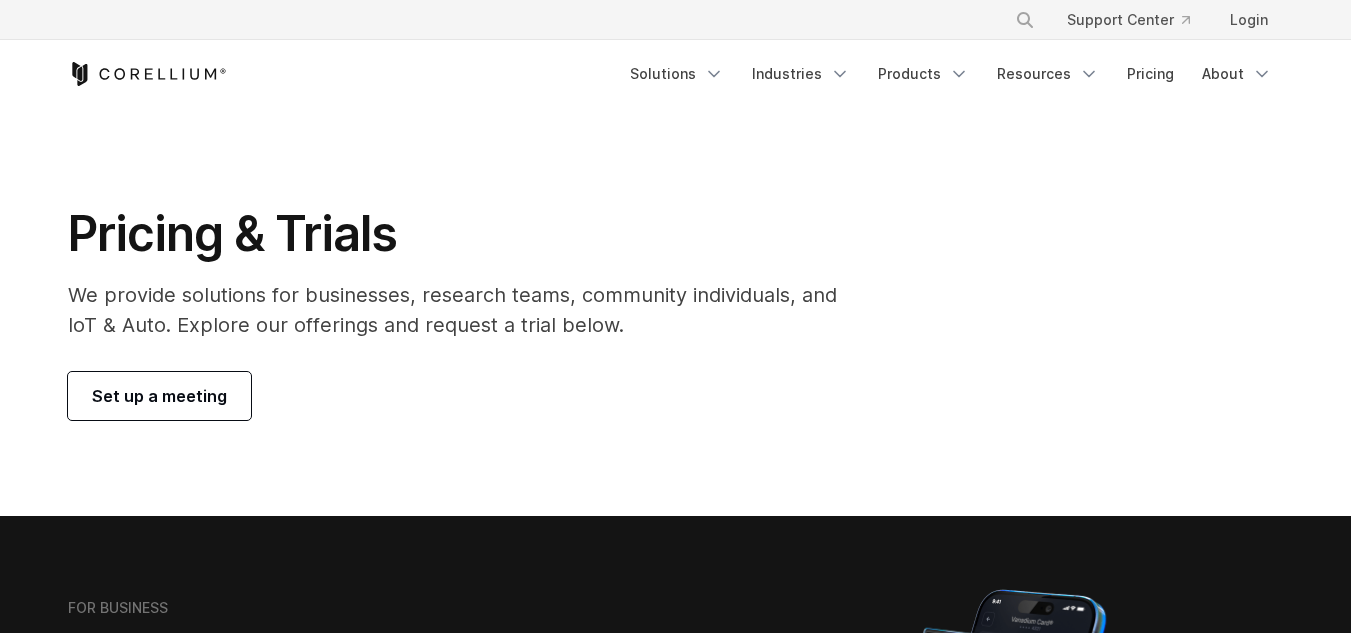 scroll, scrollTop: 0, scrollLeft: 0, axis: both 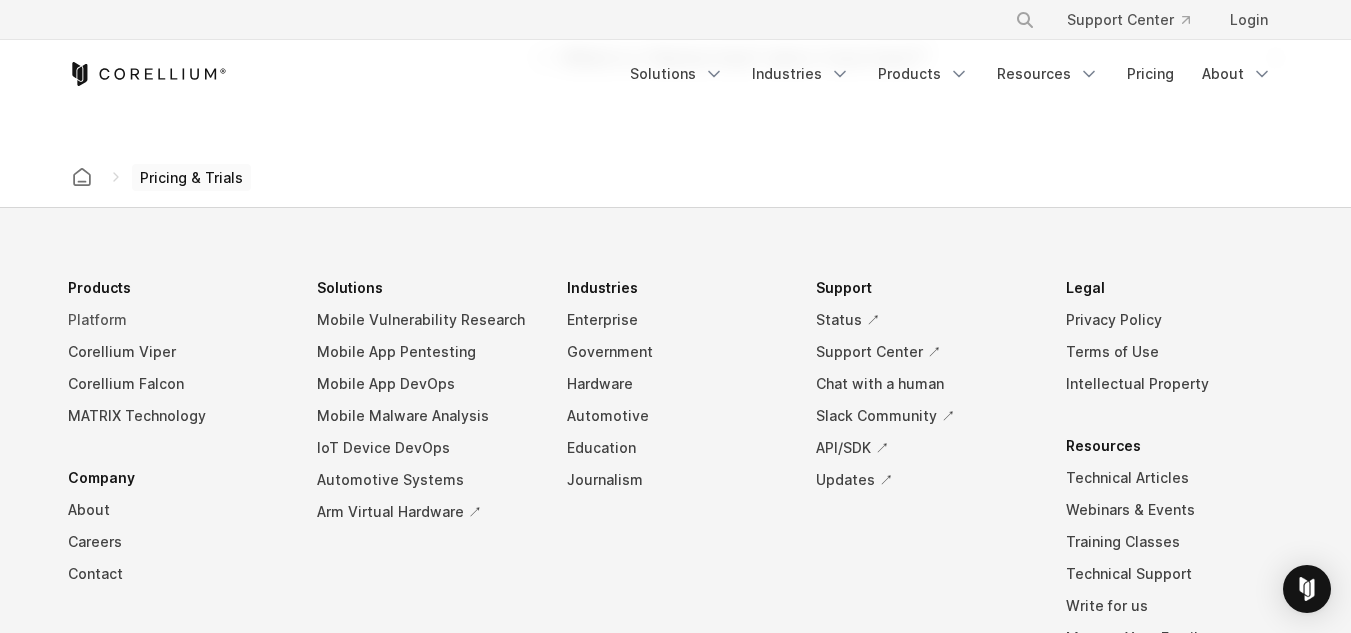 click on "Platform" at bounding box center (177, 320) 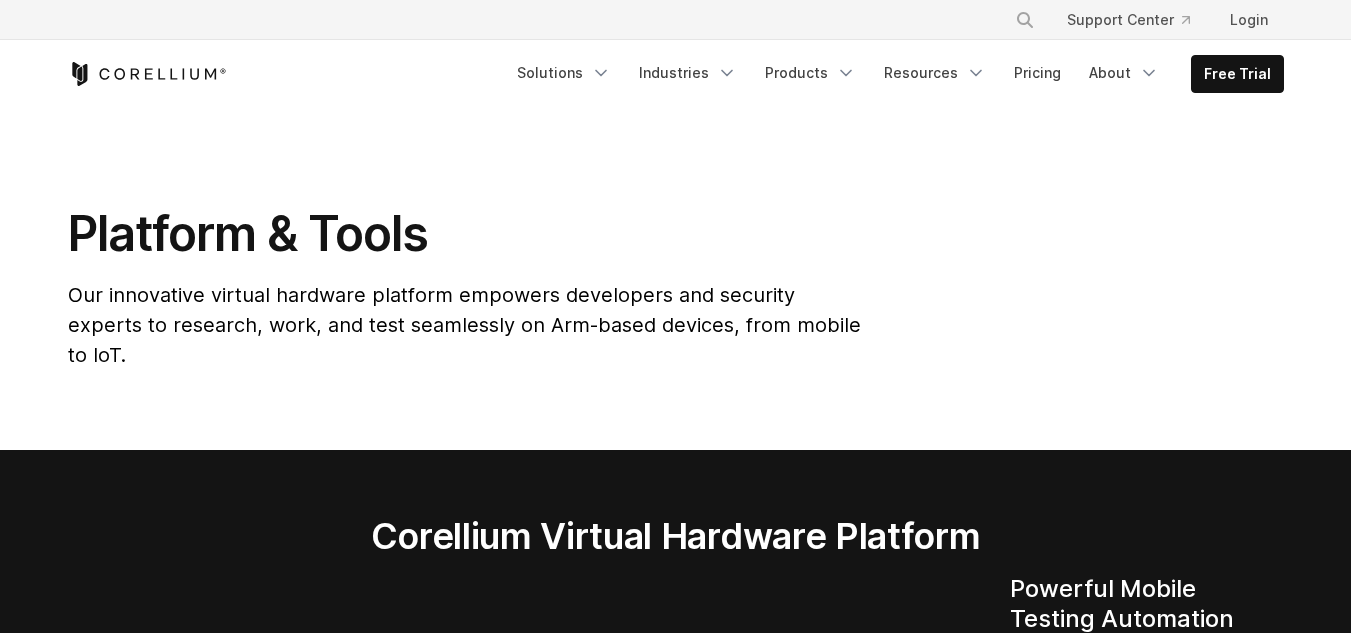 scroll, scrollTop: 0, scrollLeft: 0, axis: both 